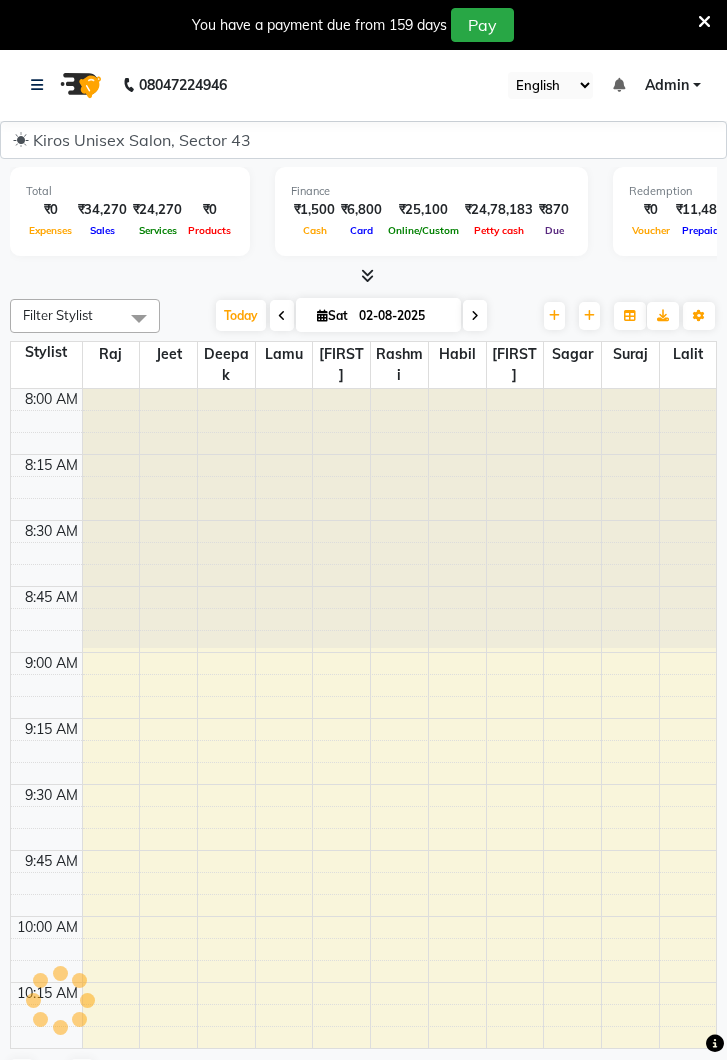 scroll, scrollTop: 0, scrollLeft: 0, axis: both 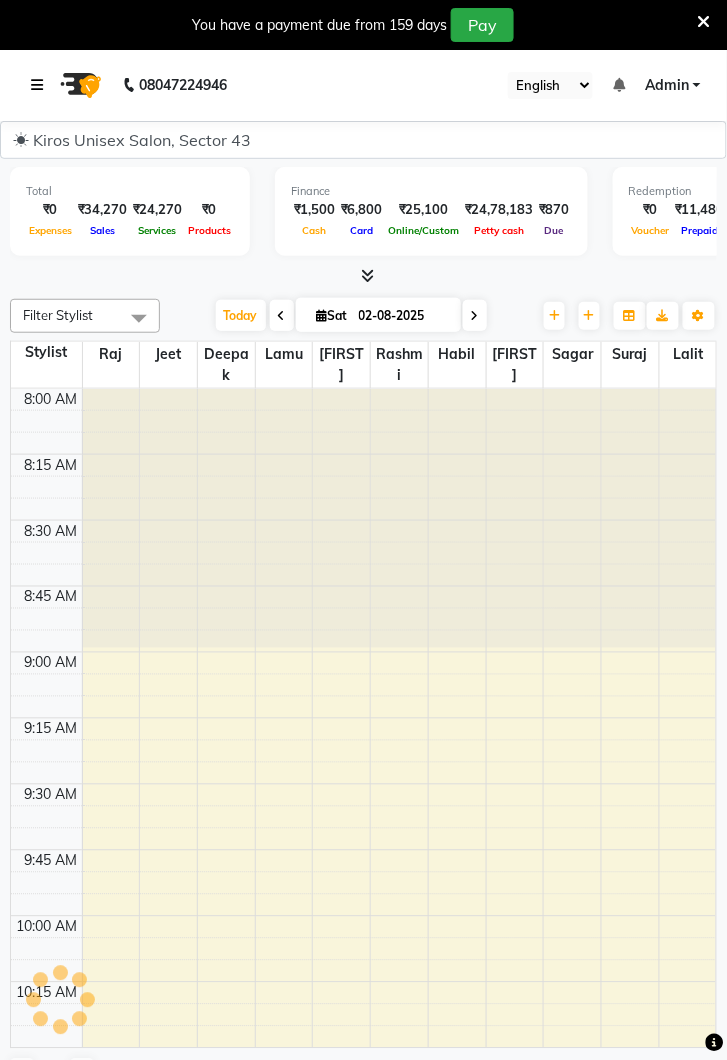 click at bounding box center (41, 85) 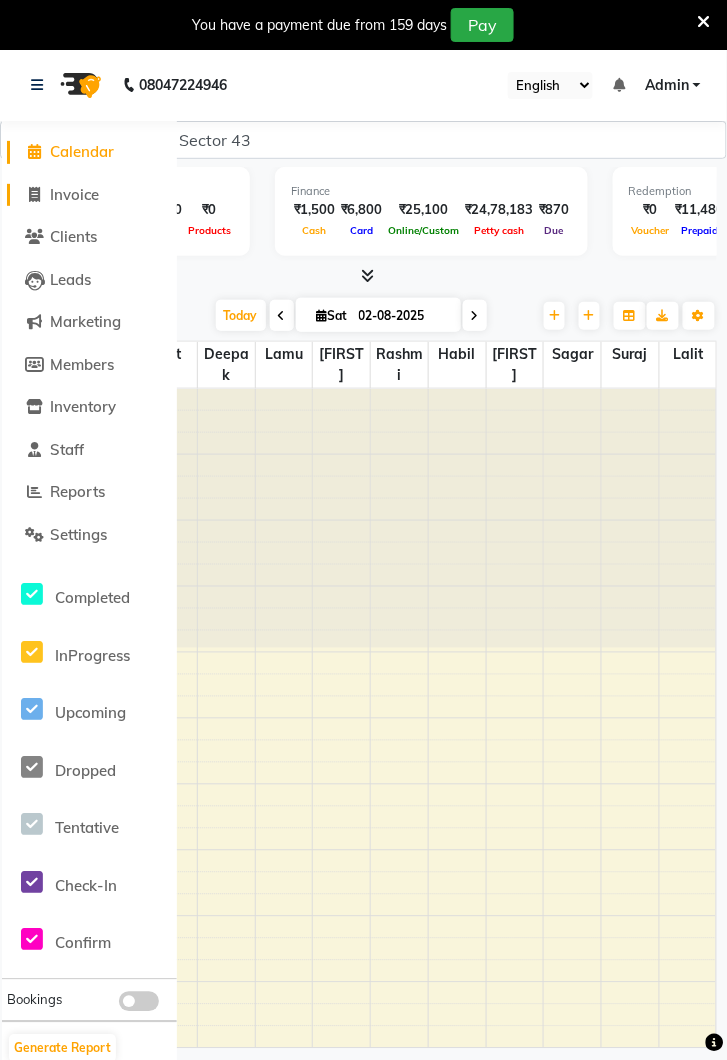 click on "Invoice" 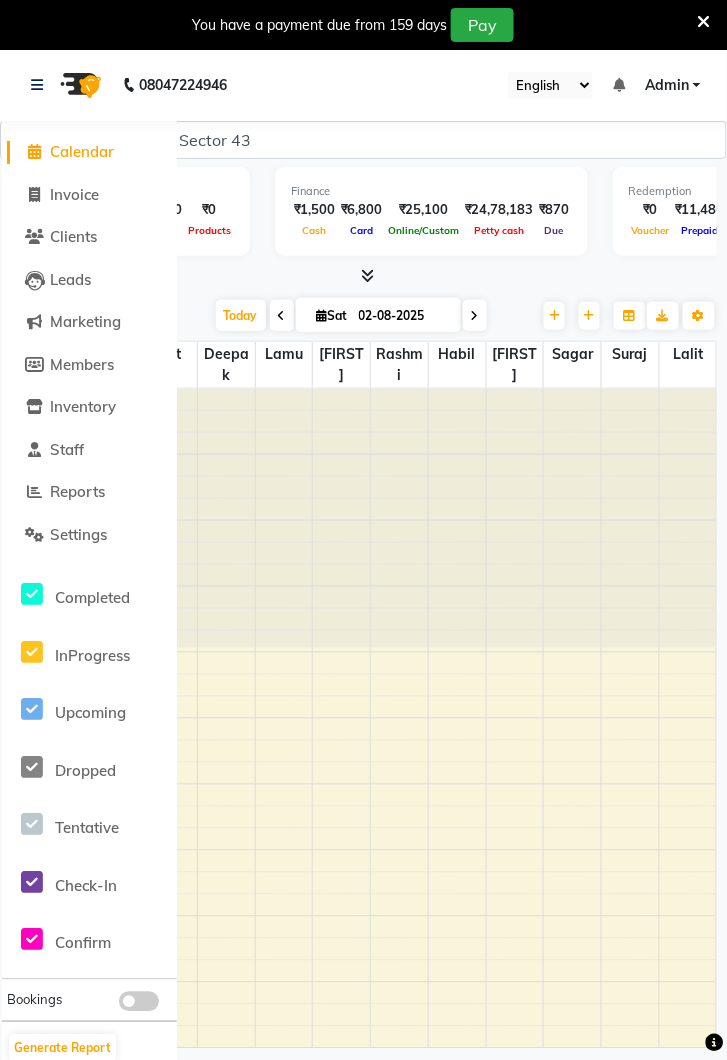 select on "5694" 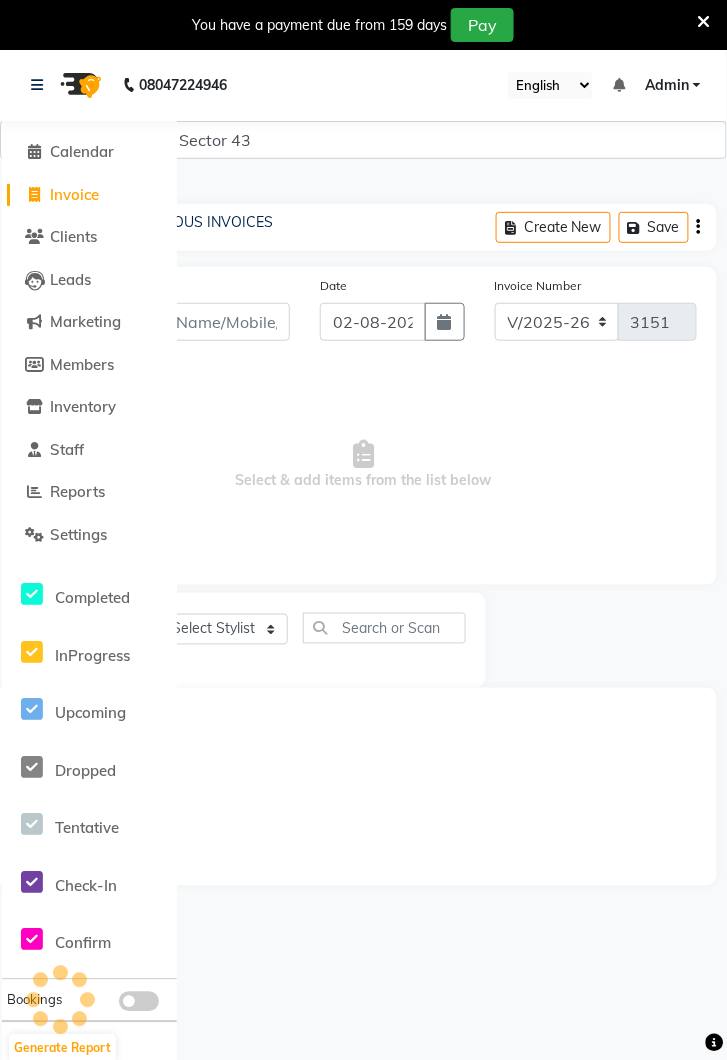 scroll, scrollTop: 0, scrollLeft: 0, axis: both 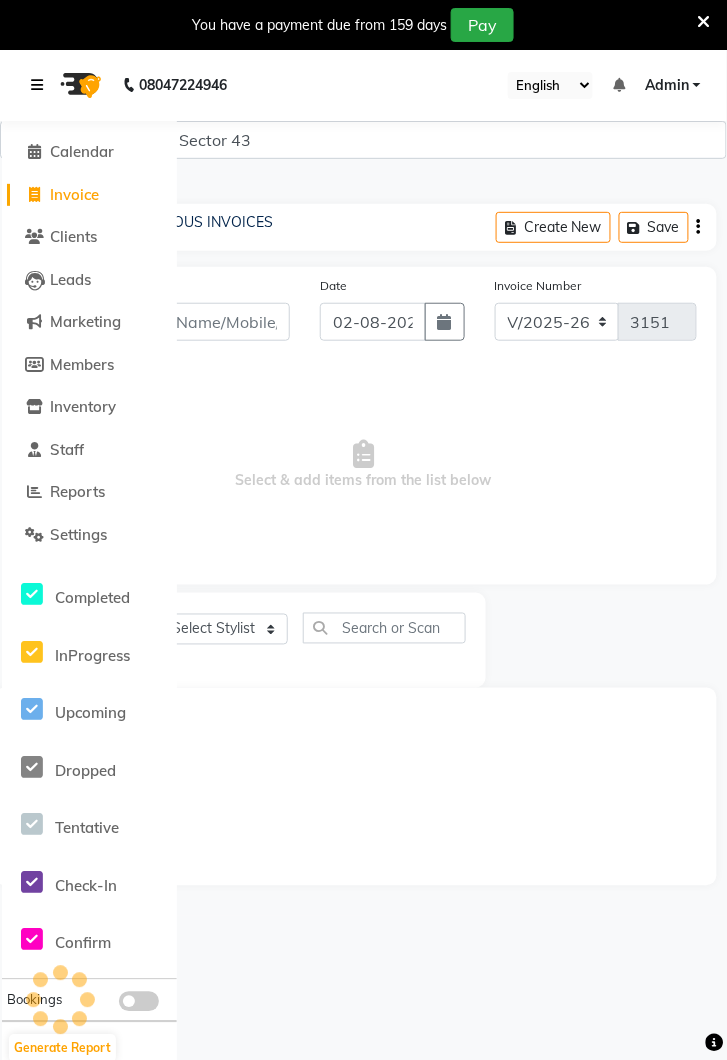 click at bounding box center [41, 85] 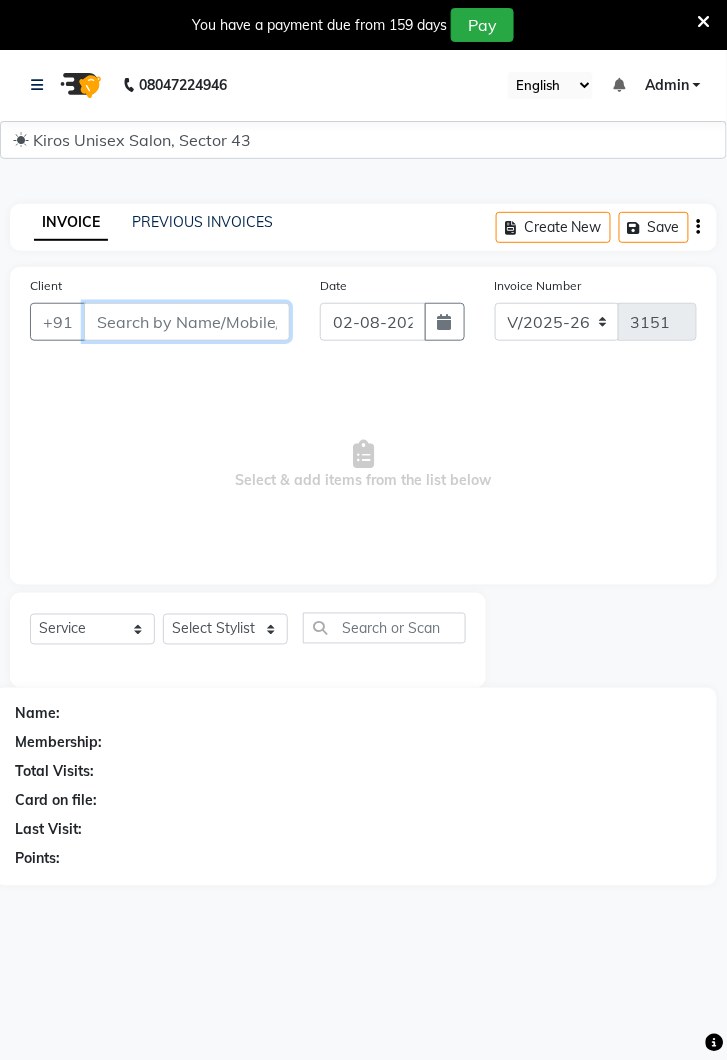 click on "Client" at bounding box center (187, 322) 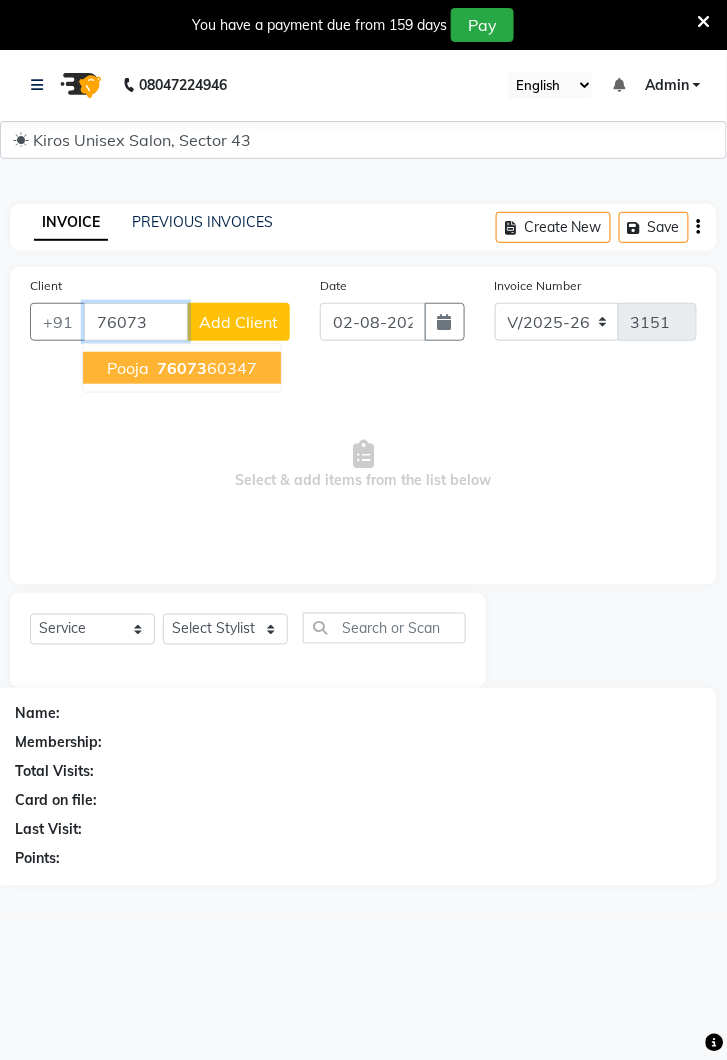 click on "[PHONE]" at bounding box center (205, 368) 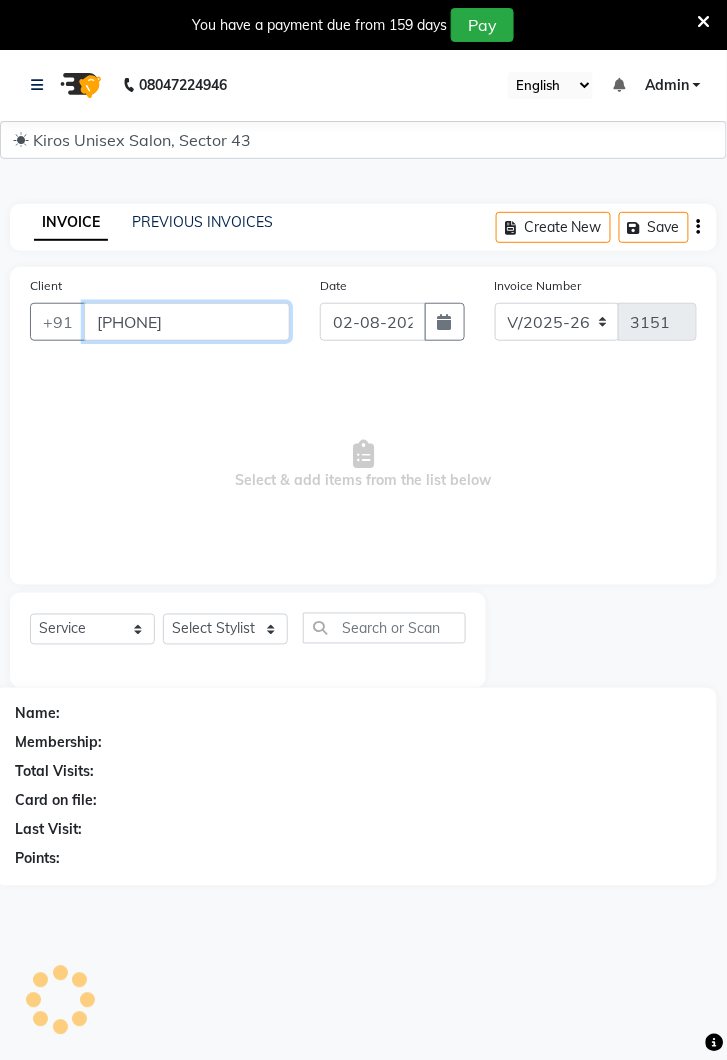 type on "[PHONE]" 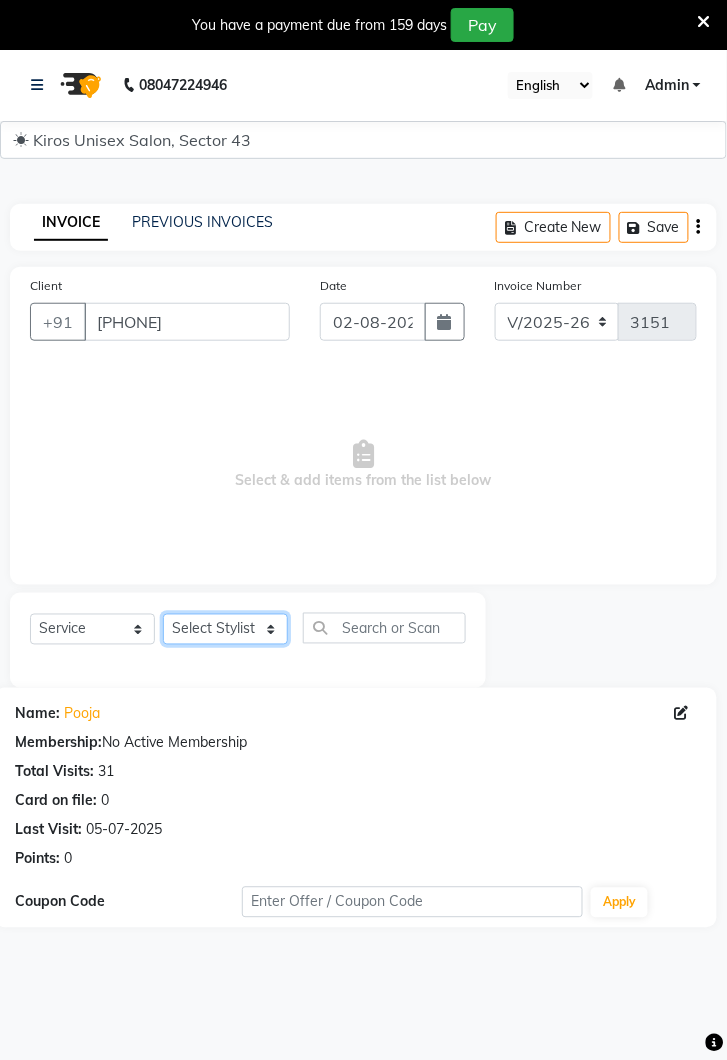 click on "Select Stylist Deepak Gunjan Habil Jeet Lalit Lamu Raj Rashmi Rony Sagar Suraj" 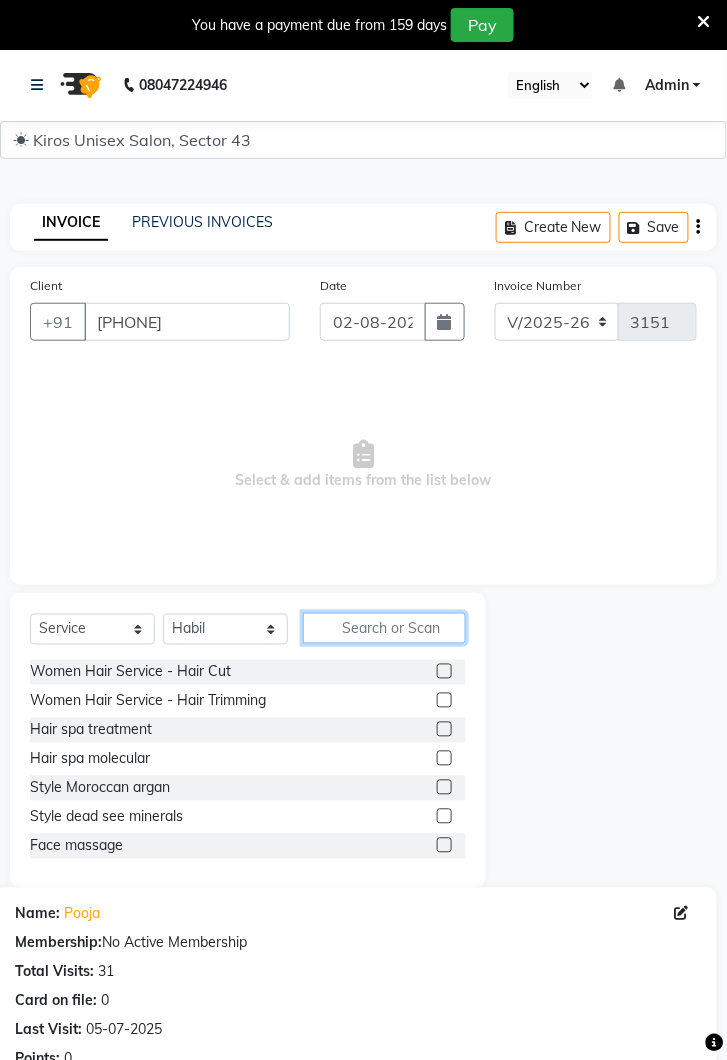 click 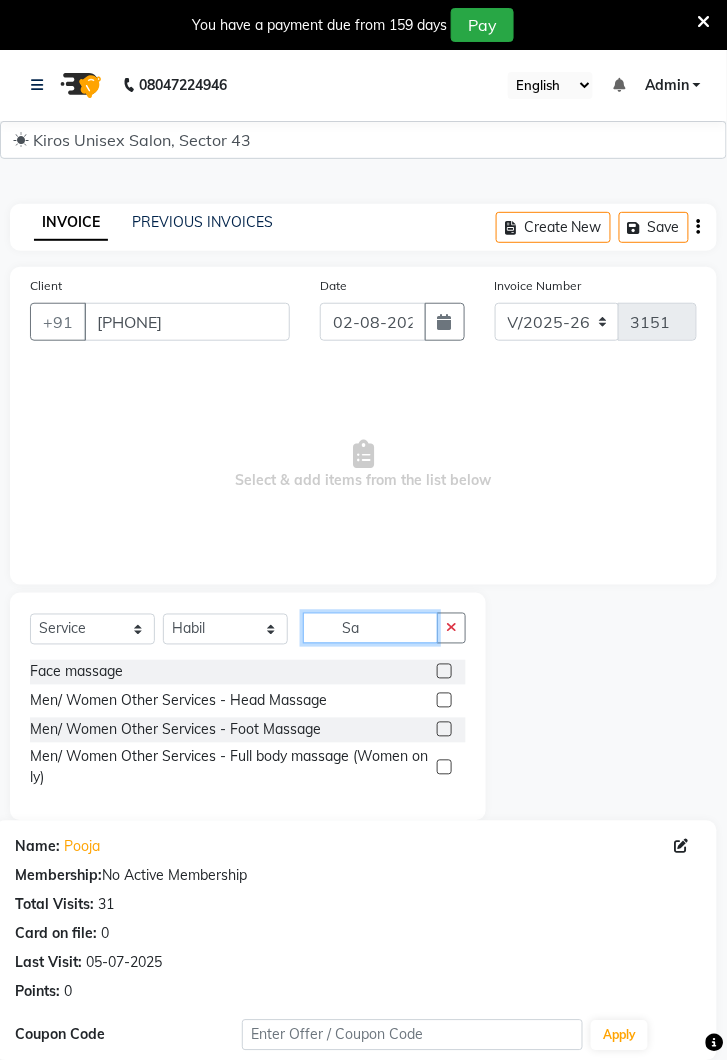 type on "S" 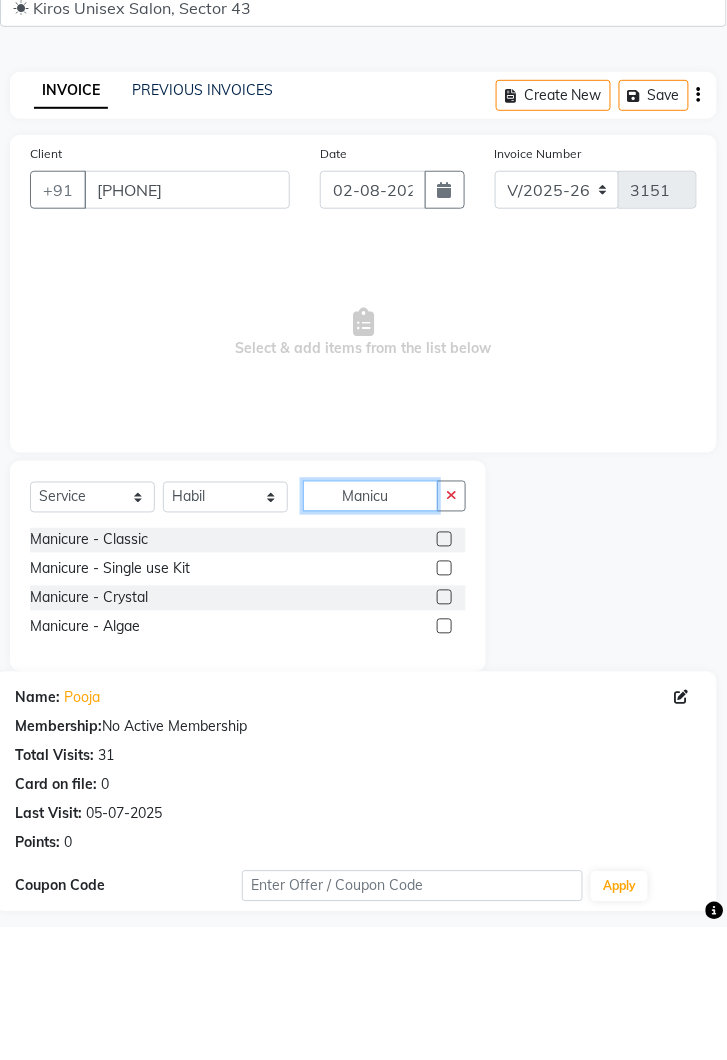 type on "Manicu" 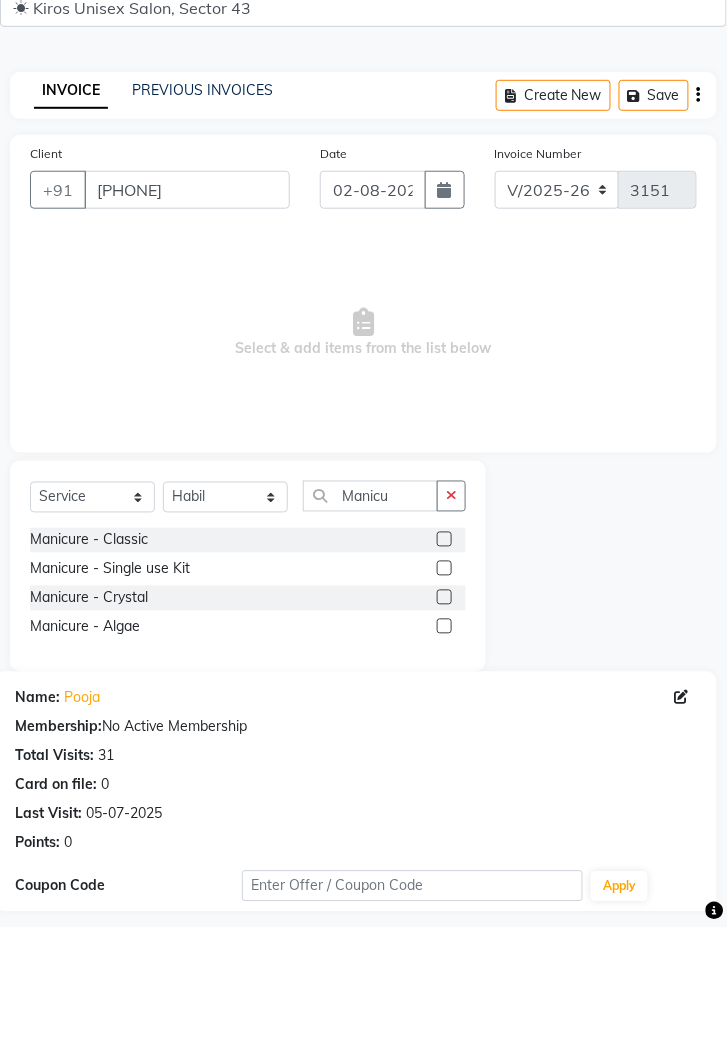 click 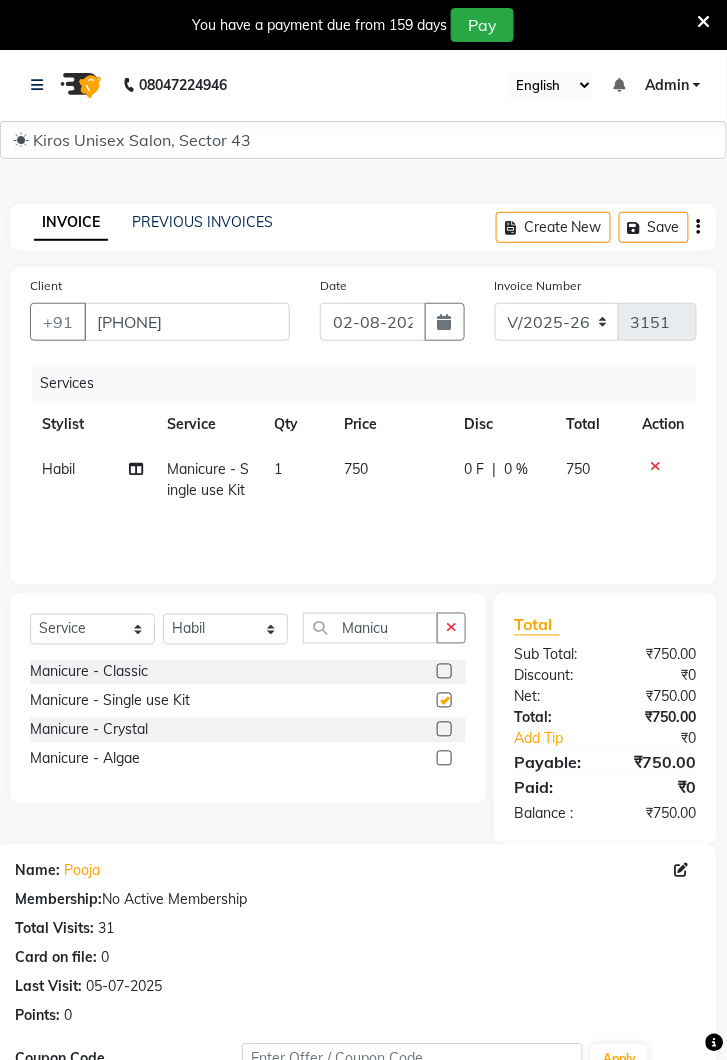 checkbox on "false" 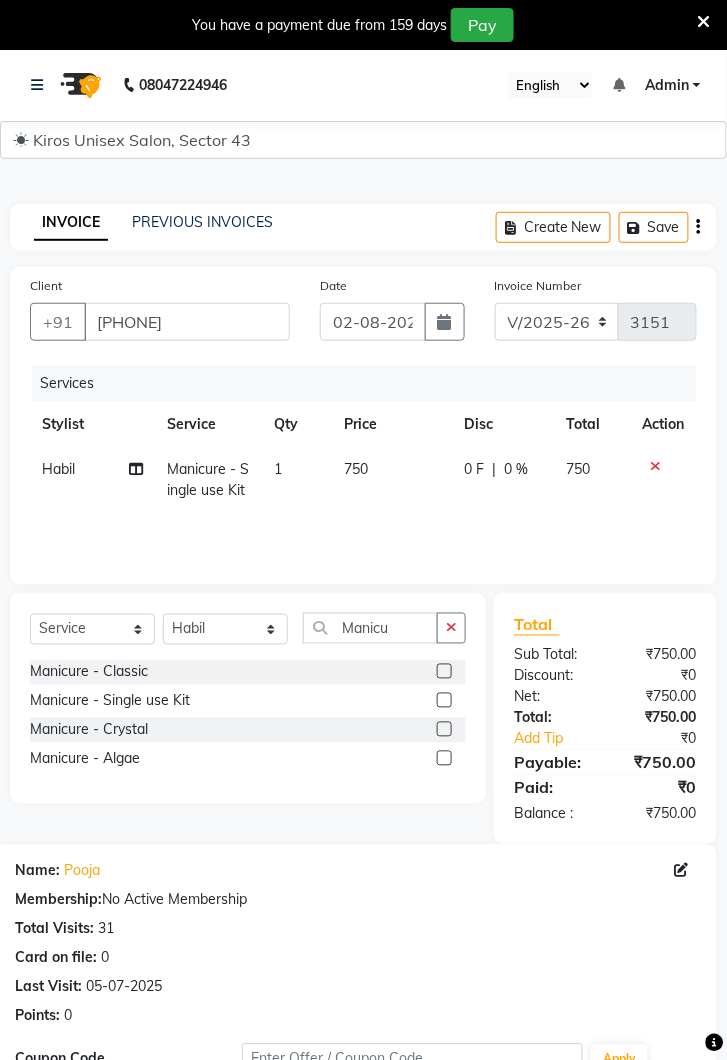 click on "750" 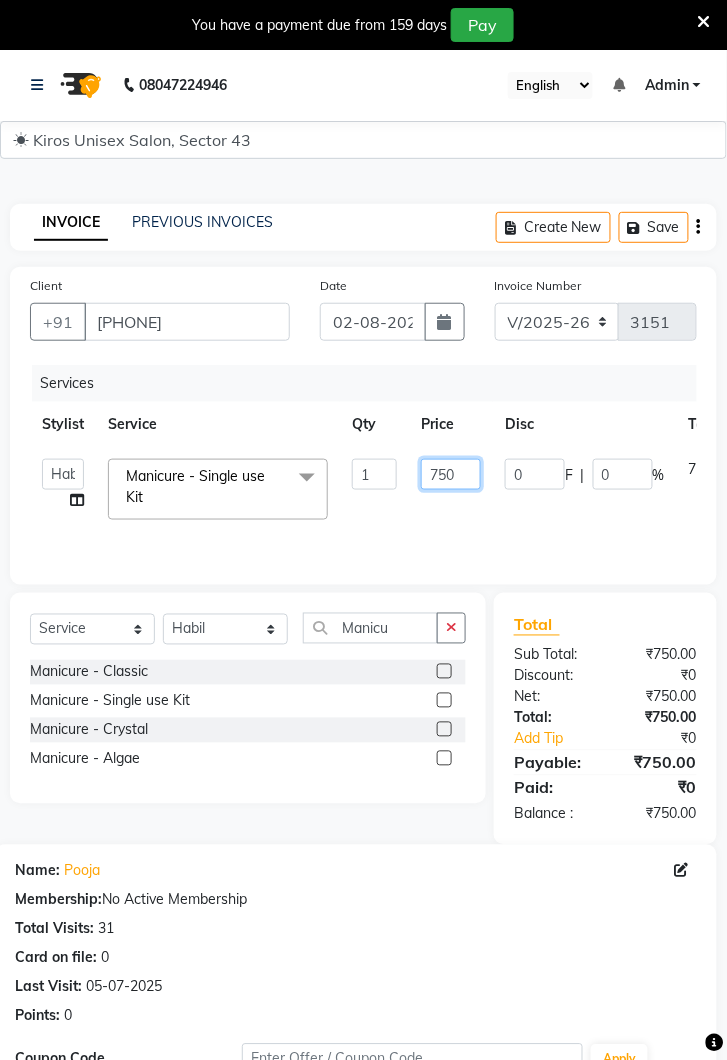 click on "750" 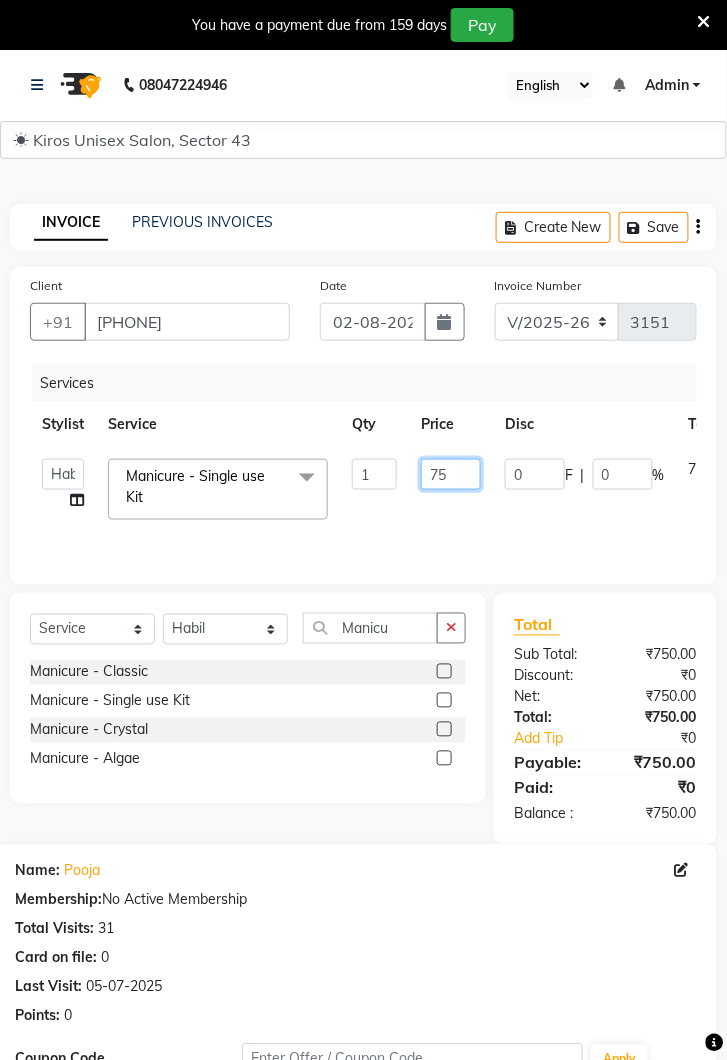 type on "7" 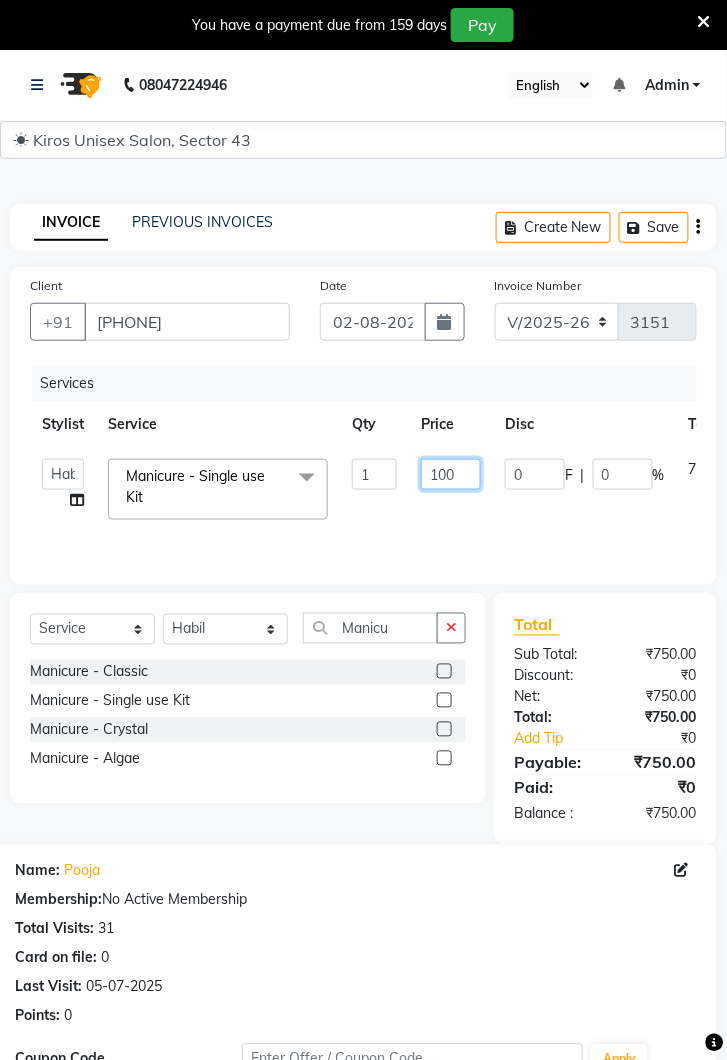 type on "1000" 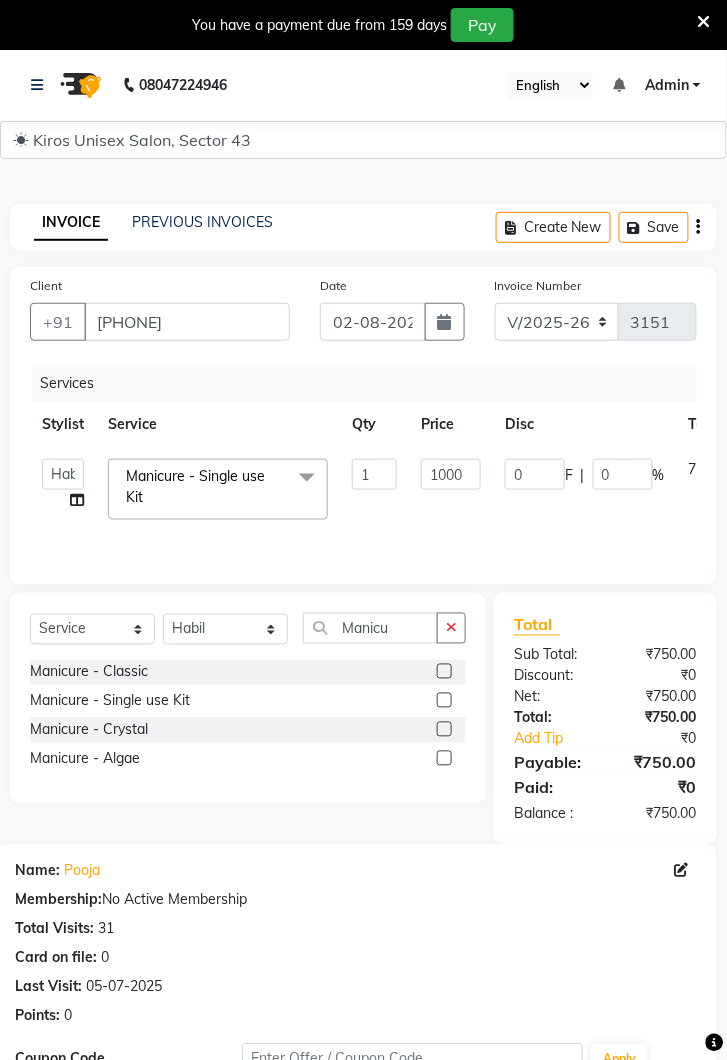 click on "Services Stylist Service Qty Price Disc Total Action  Deepak   Gunjan   Habil   Jeet   Lalit   Lamu   Raj   Rashmi   Rony   Sagar   Suraj  Manicure - Single use Kit  x Women Hair Service - Hair Cut Women Hair Service - Hair Trimming Hair spa treatment Hair spa molecular  Style Moroccan argan Style dead see minerals Face massage Under arms waxing Head Wash - L’Oréal Head Wash - Sulphate Free Head Wash - Gk Styling - Blow Dry Styling - Ironing Styling - Curls Styling - Combo: Head Wash (L’Oréal) And Blow Dry Threading - Eyebrow/ Upper Lip/ Chin/ Forehead Threading - Side Locks Threading - Full Face Hair Colour - Majirel Female Hair Colour - Inoa Female Hair Colour - Application Female Hair Colour - Majirel Hair Colour - Inoa Hair Colour - Application Hair Colour - Beard Colour Hair Spa - L’Oréal Basic Hair Spa - Mythic Spa Hair Spa - Macadamia Spa / Moroccan Hair Treatment Hair Spa - Ola Plex Hair Treatment - Dandruff/ Hair Fall Treatment Hair Treatment - Smoothening Hair Treatment - Keratin 1 1000 0" 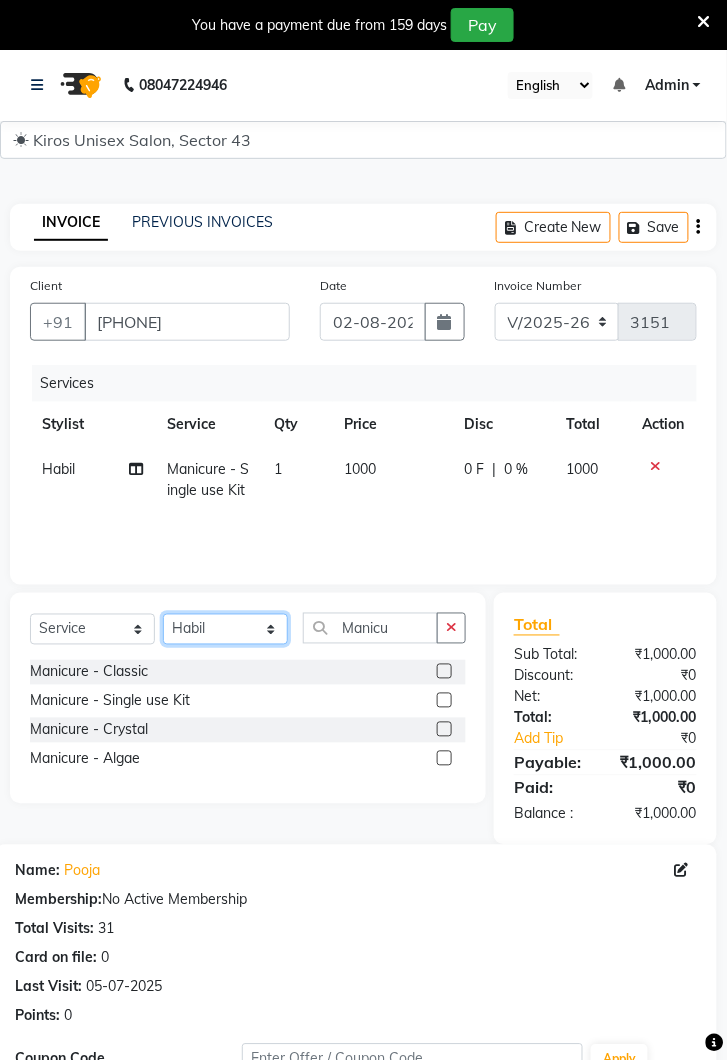 click on "Select Stylist Deepak Gunjan Habil Jeet Lalit Lamu Raj Rashmi Rony Sagar Suraj" 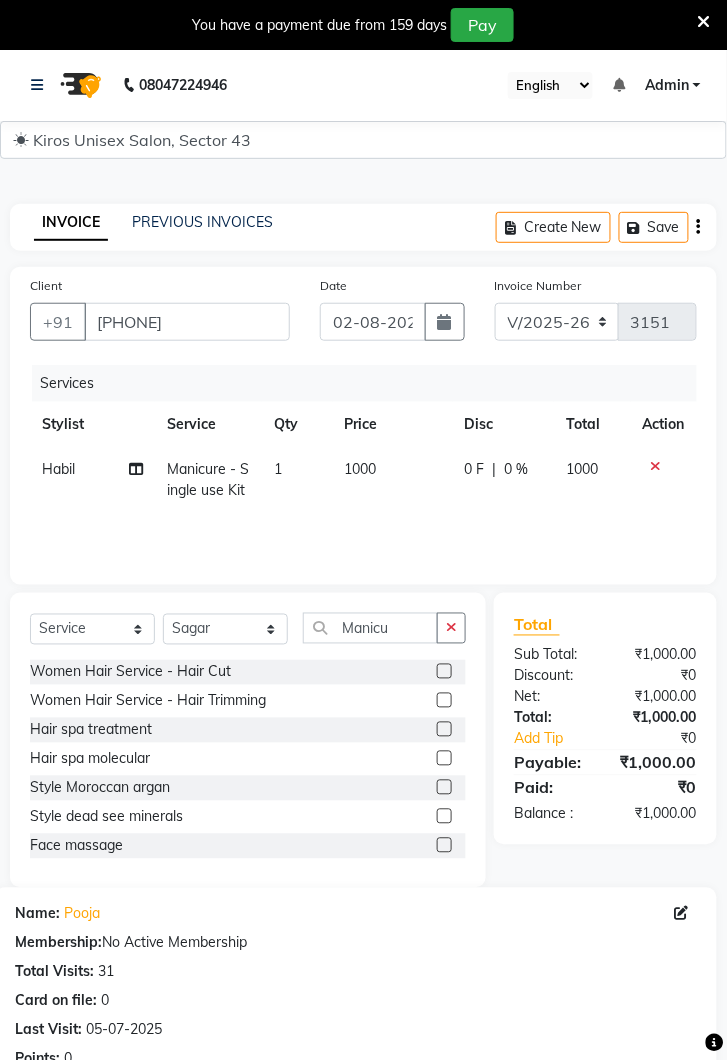 click 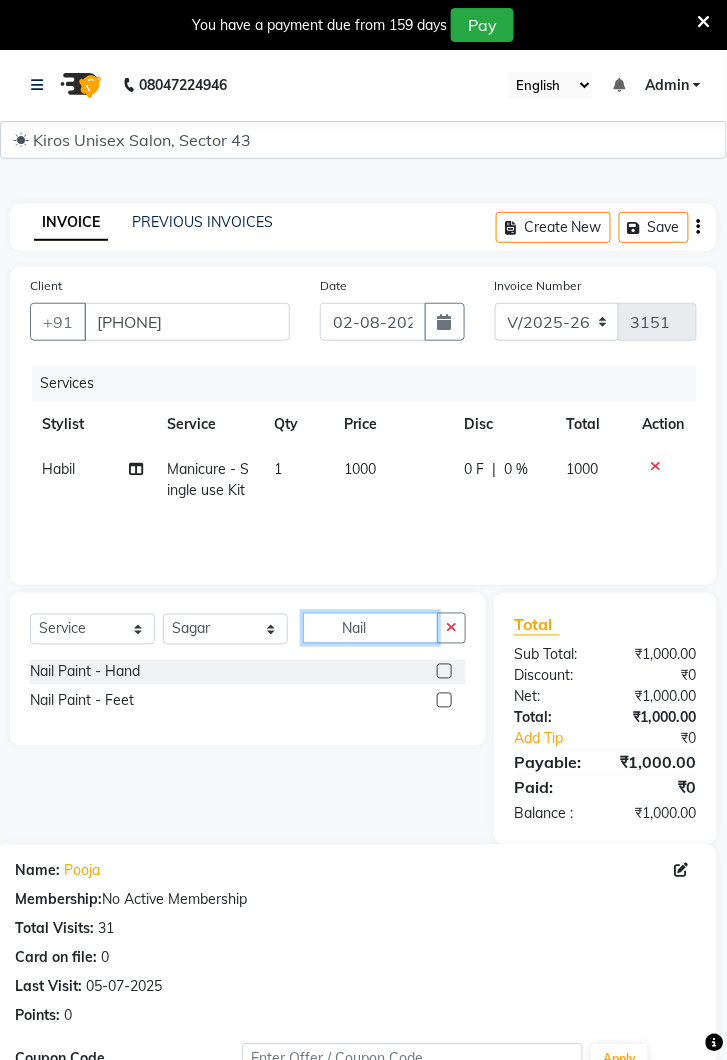 type on "Nail" 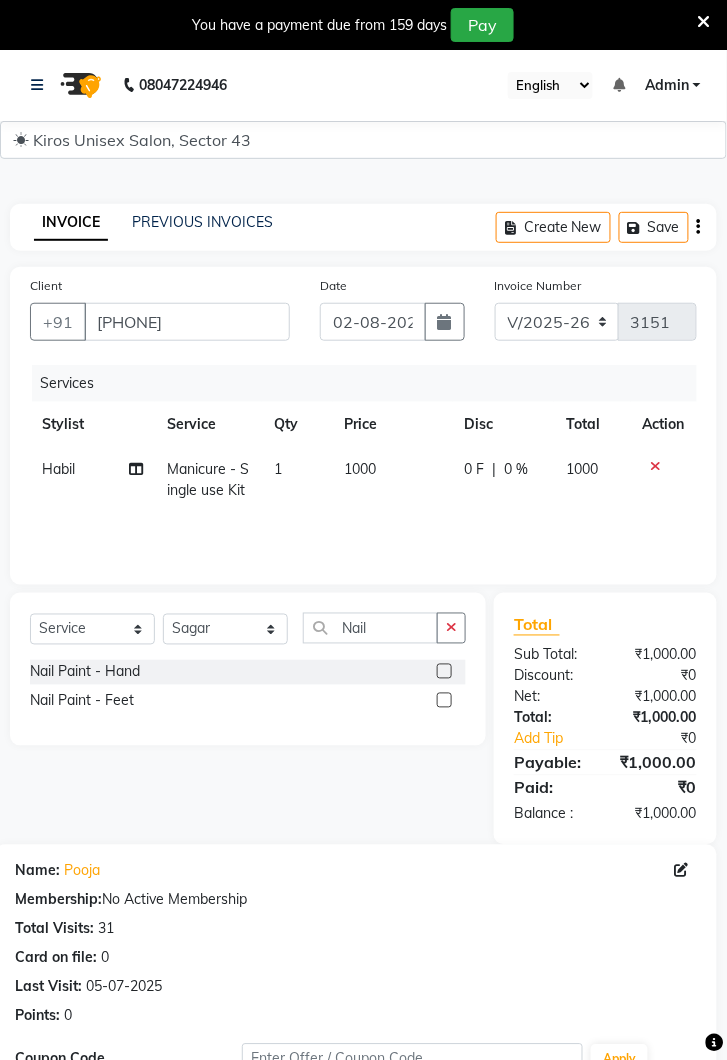 click 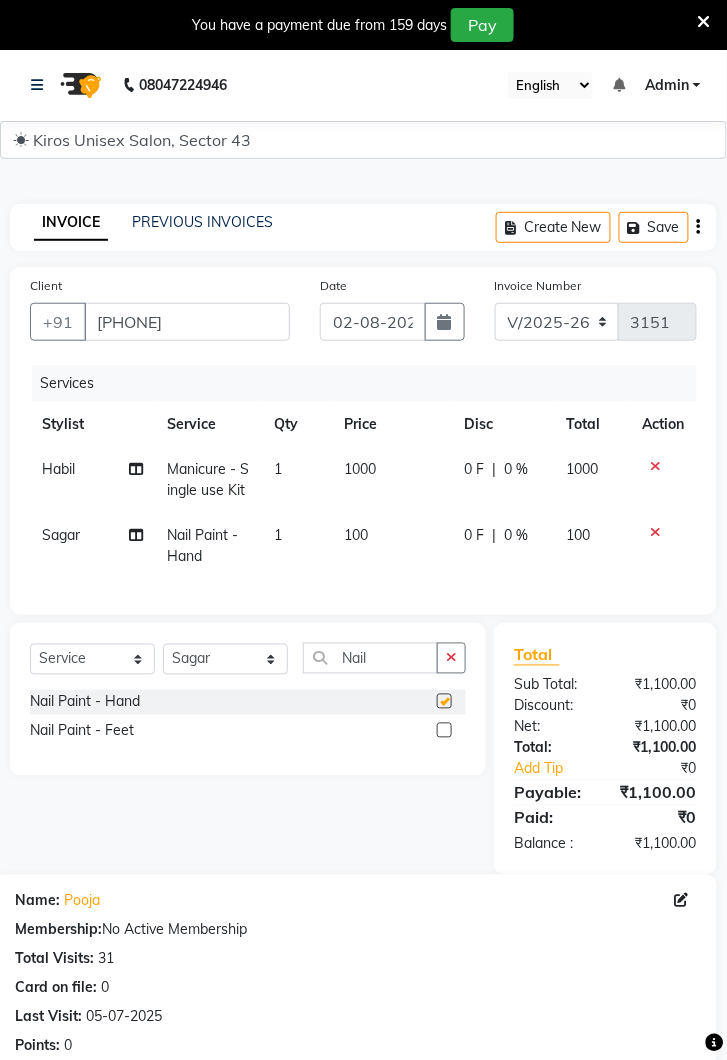 checkbox on "false" 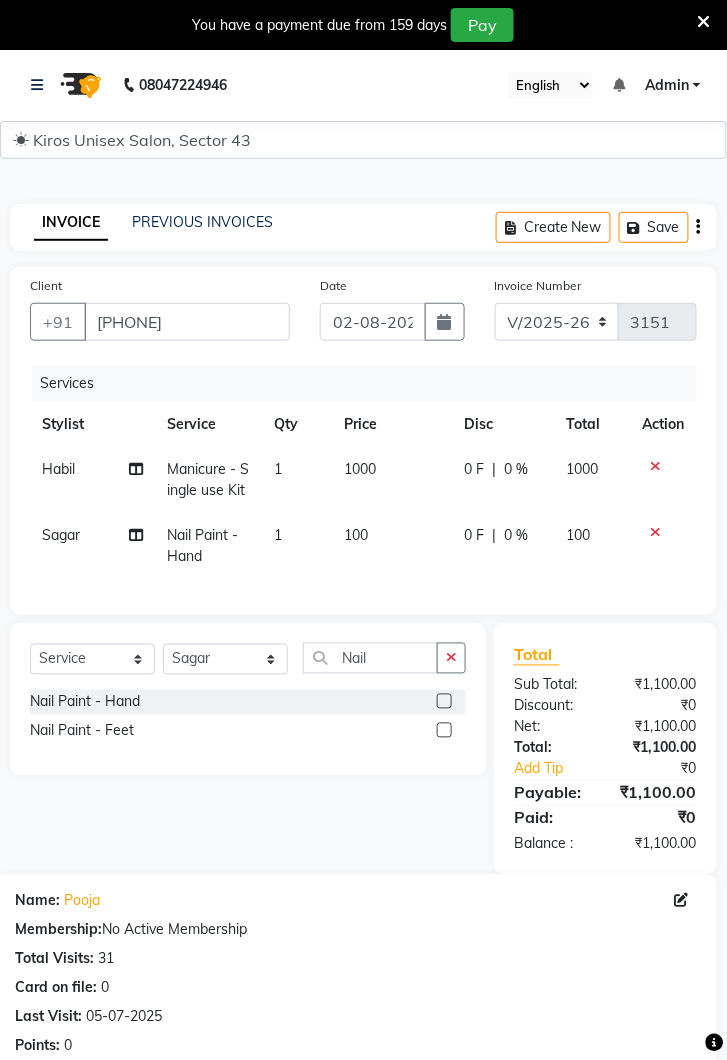 click on "100" 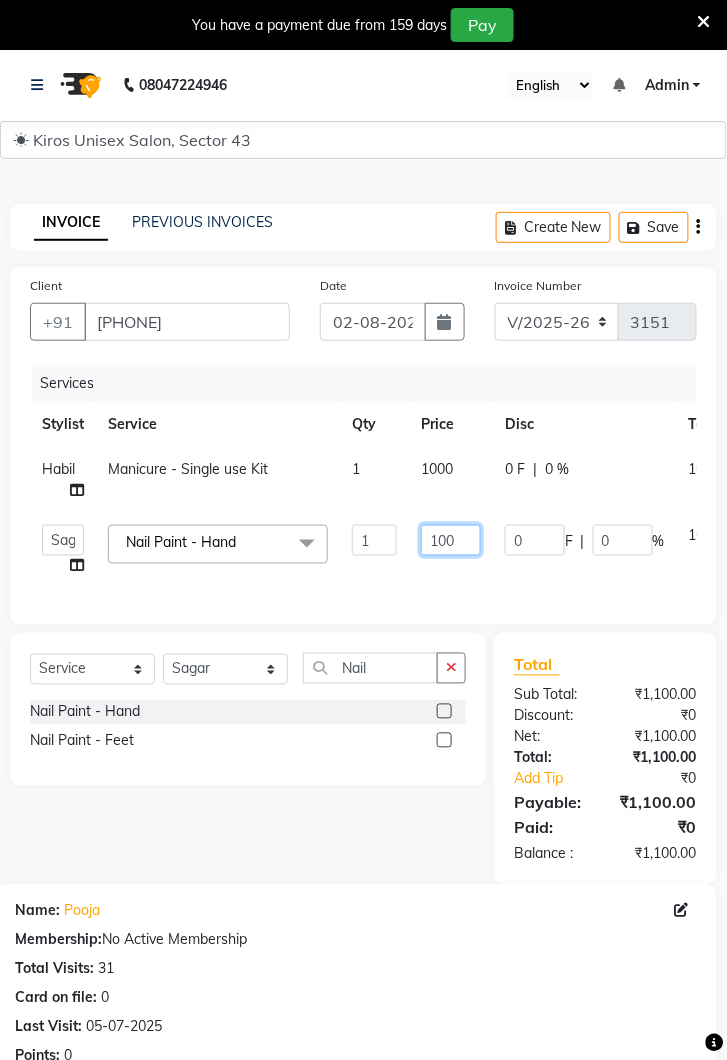click on "100" 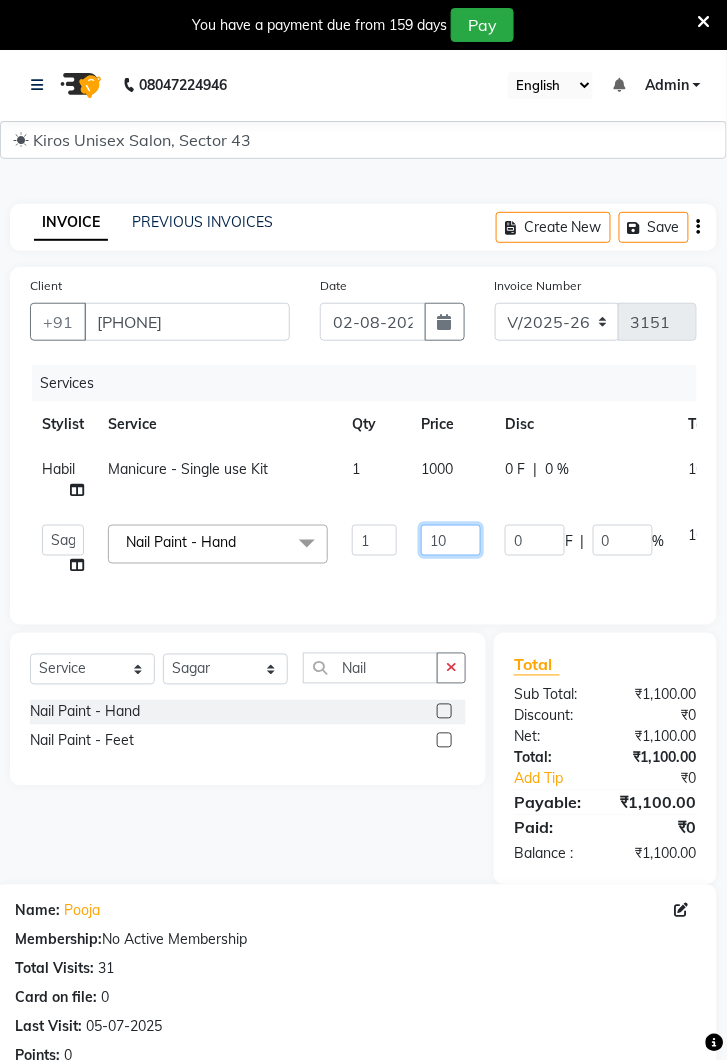 type on "1" 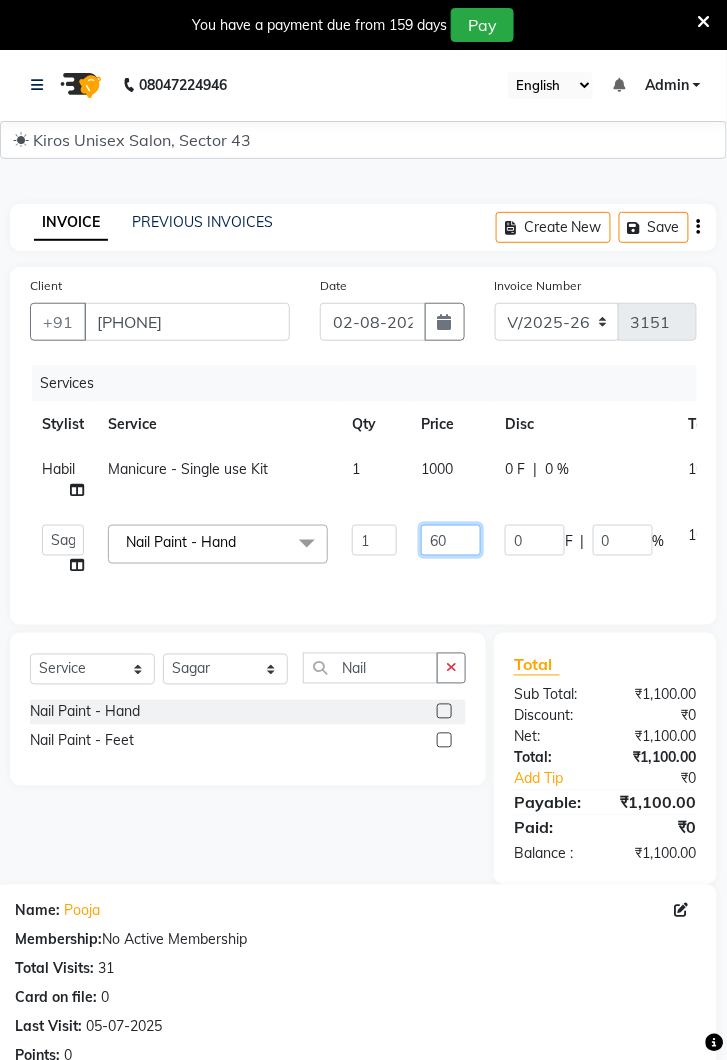 type on "600" 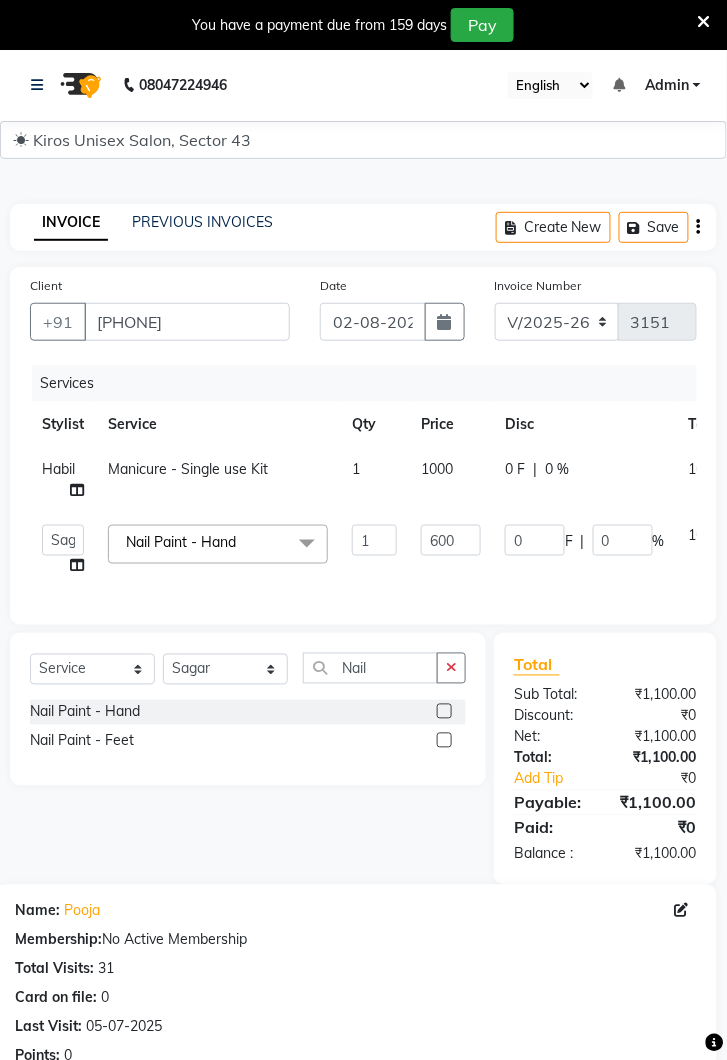 click on "Services Stylist Service Qty Price Disc Total Action Habil Manicure - Single use Kit 1 1000 0 F | 0 % 1000  Deepak   Gunjan   Habil   Jeet   Lalit   Lamu   Raj   Rashmi   Rony   Sagar   Suraj  Nail Paint - Hand  x Women Hair Service - Hair Cut Women Hair Service - Hair Trimming Hair spa treatment Hair spa molecular  Style Moroccan argan Style dead see minerals Face massage Under arms waxing Head Wash - L’Oréal Head Wash - Sulphate Free Head Wash - Gk Styling - Blow Dry Styling - Ironing Styling - Curls Styling - Combo: Head Wash (L’Oréal) And Blow Dry Threading - Eyebrow/ Upper Lip/ Chin/ Forehead Threading - Side Locks Threading - Full Face Hair Colour - Majirel Female Hair Colour - Inoa Female Hair Colour - Application Female Hair Colour - Majirel Hair Colour - Inoa Hair Colour - Application Hair Colour - Beard Colour Hair Spa - L’Oréal Basic Hair Spa - Mythic Spa Hair Spa - Macadamia Spa / Moroccan Hair Treatment Hair Spa - Ola Plex Hair Treatment - Dandruff/ Hair Fall Treatment Nail Paint - Hand" 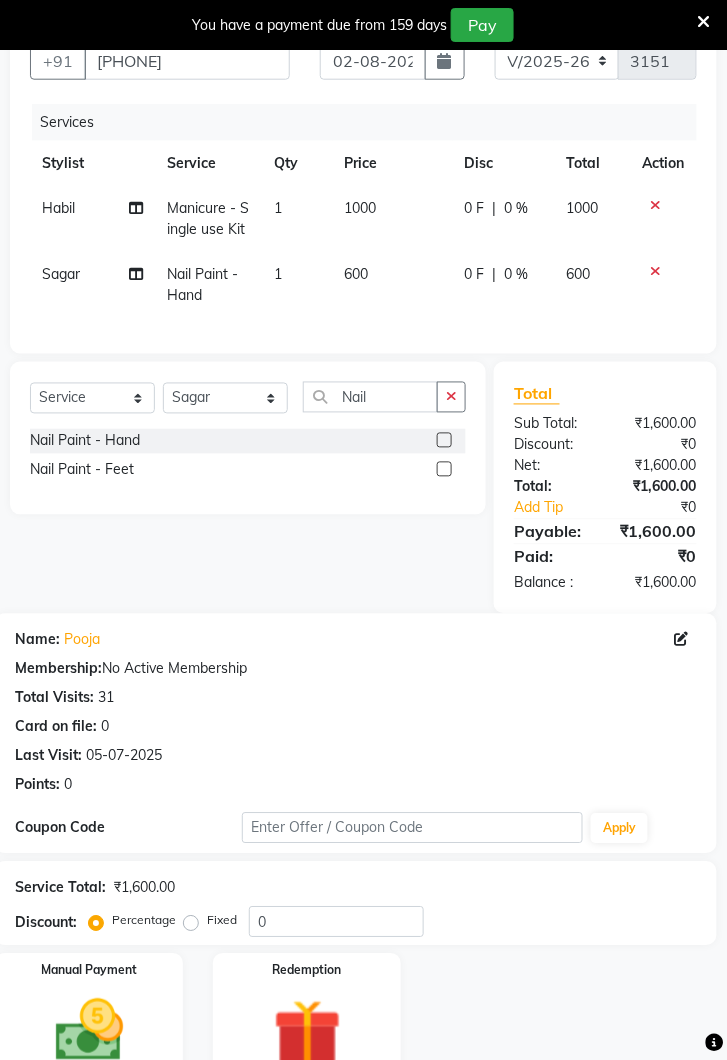 scroll, scrollTop: 271, scrollLeft: 0, axis: vertical 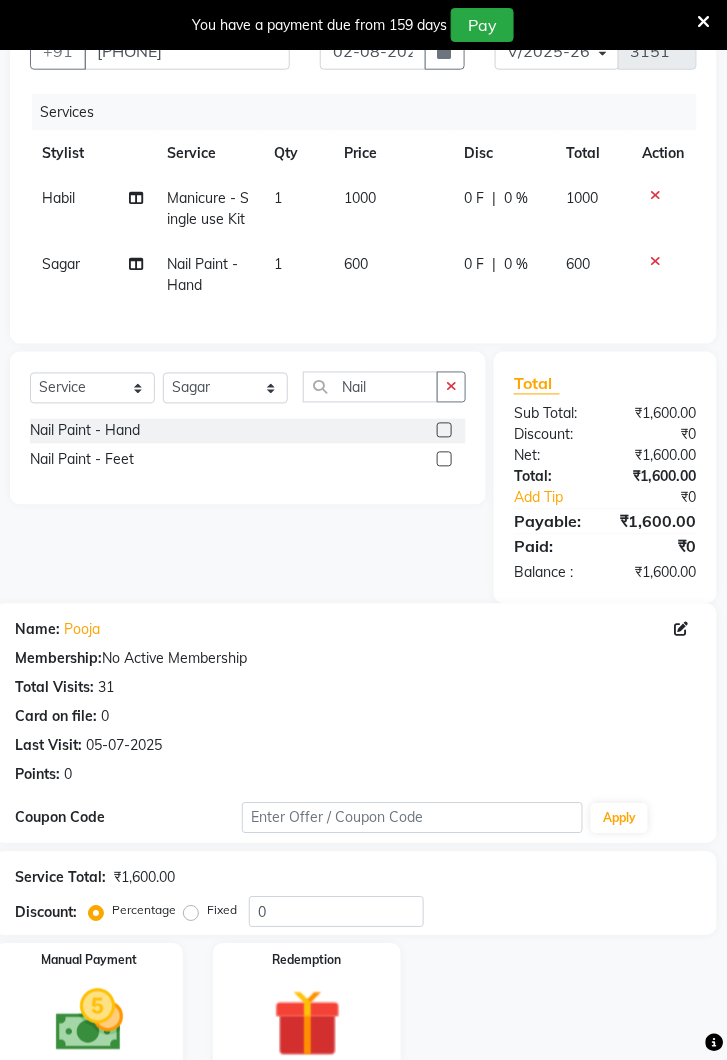 click 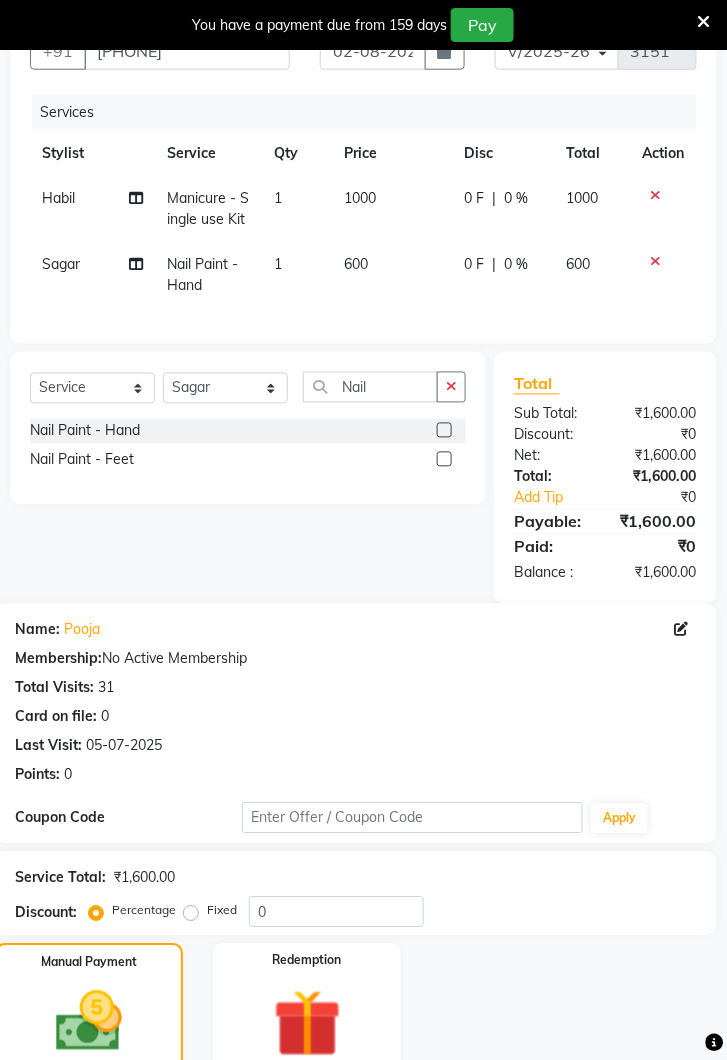 click on "UPI" 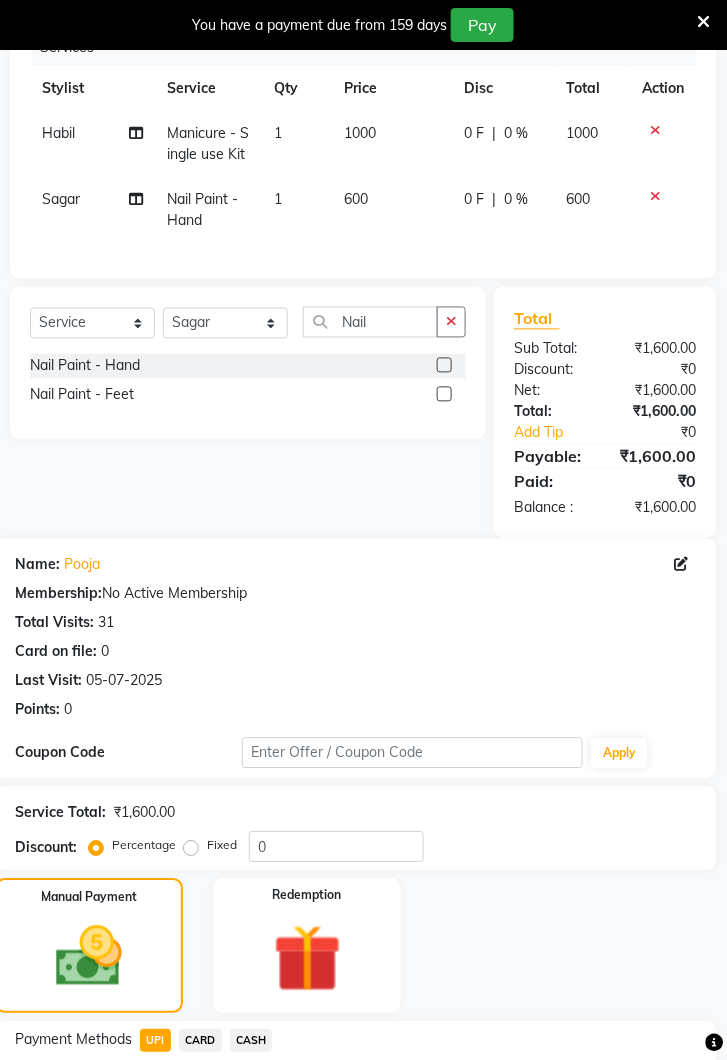 scroll, scrollTop: 428, scrollLeft: 0, axis: vertical 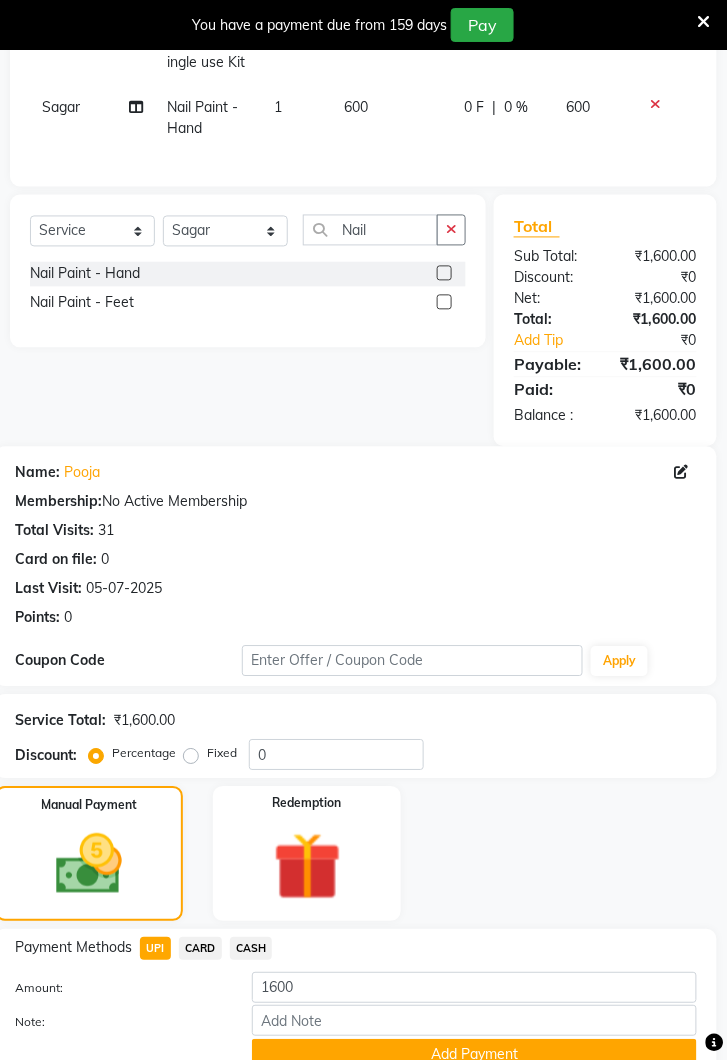 click on "Add Payment" 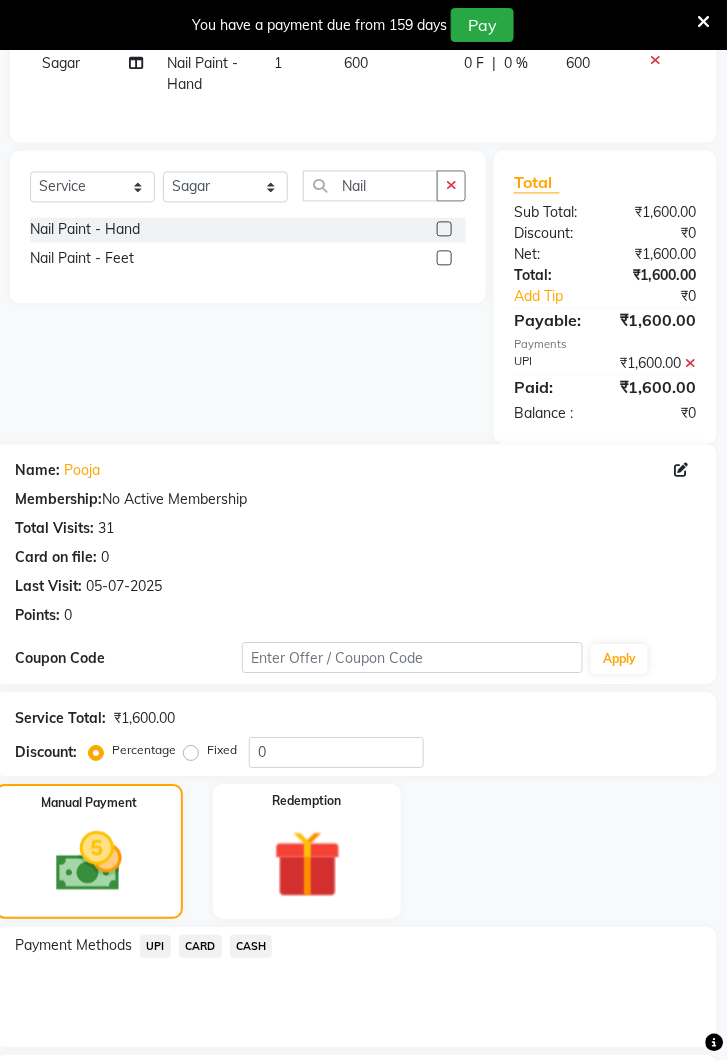 scroll, scrollTop: 574, scrollLeft: 0, axis: vertical 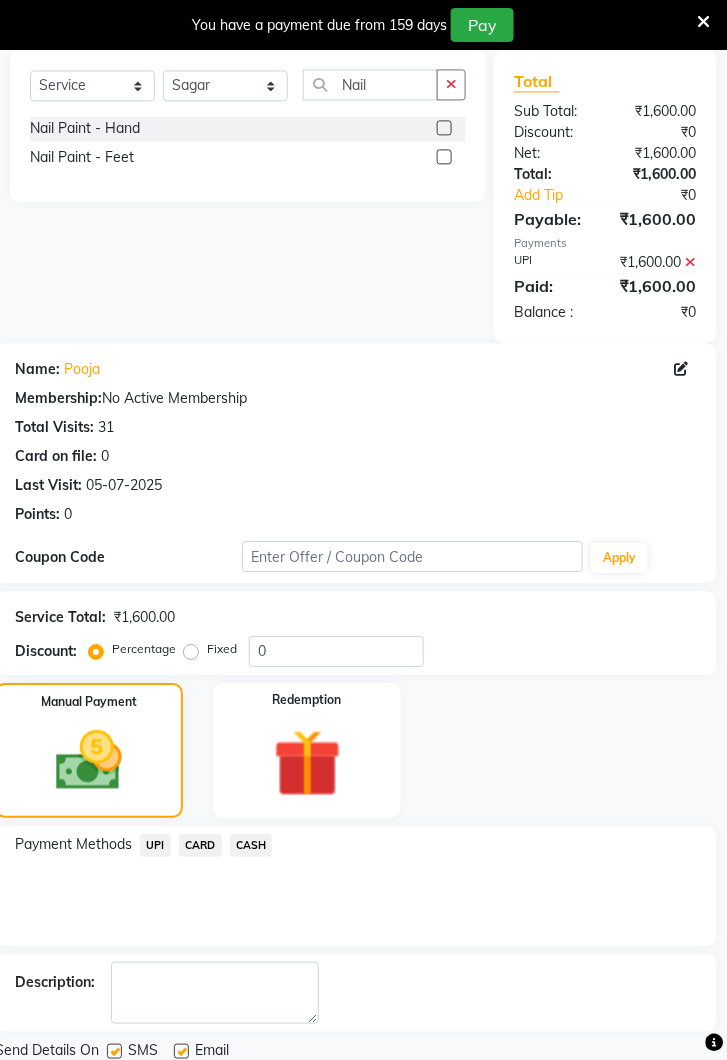 click on "Checkout" 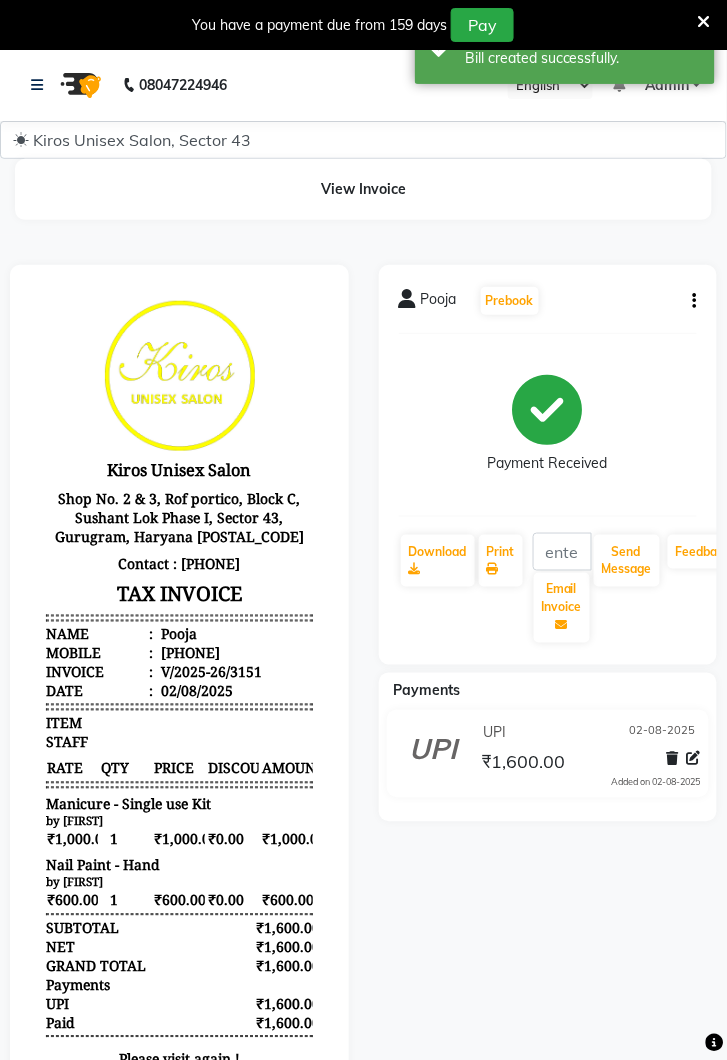 scroll, scrollTop: 0, scrollLeft: 0, axis: both 